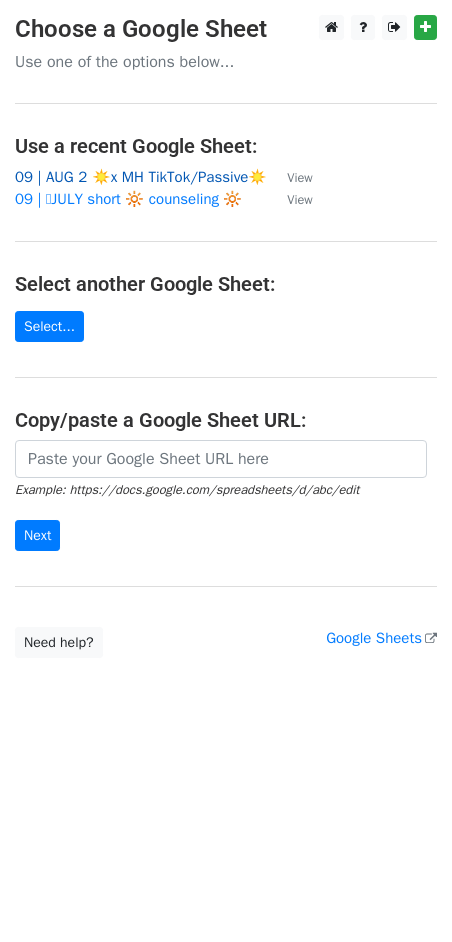 scroll, scrollTop: 0, scrollLeft: 0, axis: both 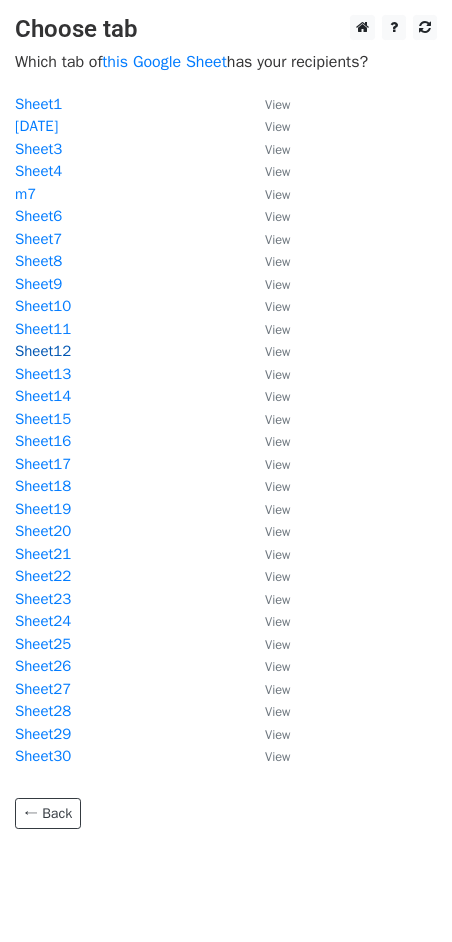 click on "Sheet12" at bounding box center (43, 351) 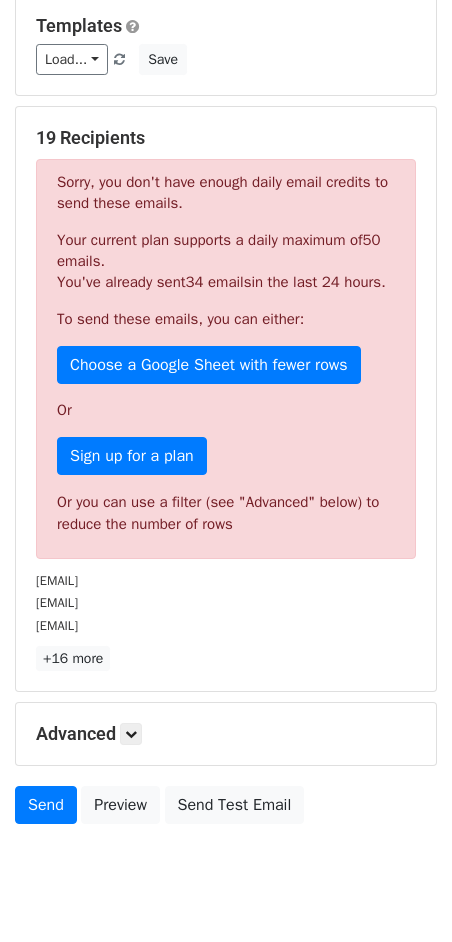 scroll, scrollTop: 264, scrollLeft: 0, axis: vertical 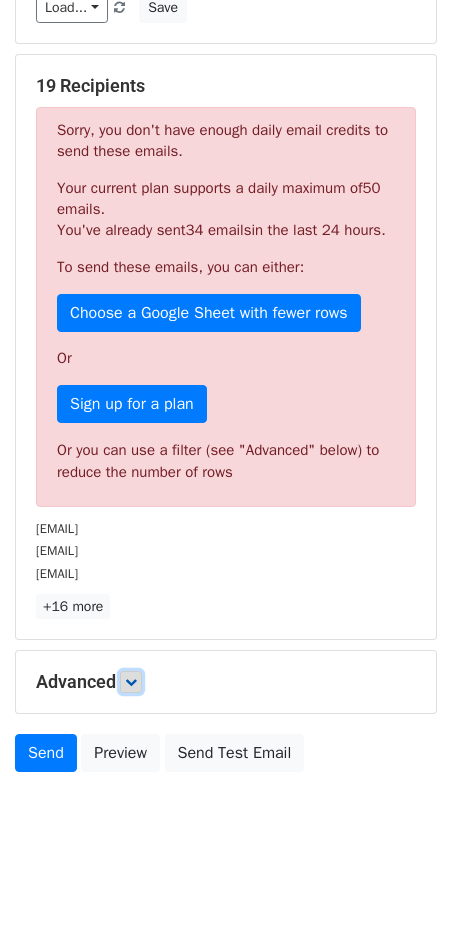 click at bounding box center [131, 682] 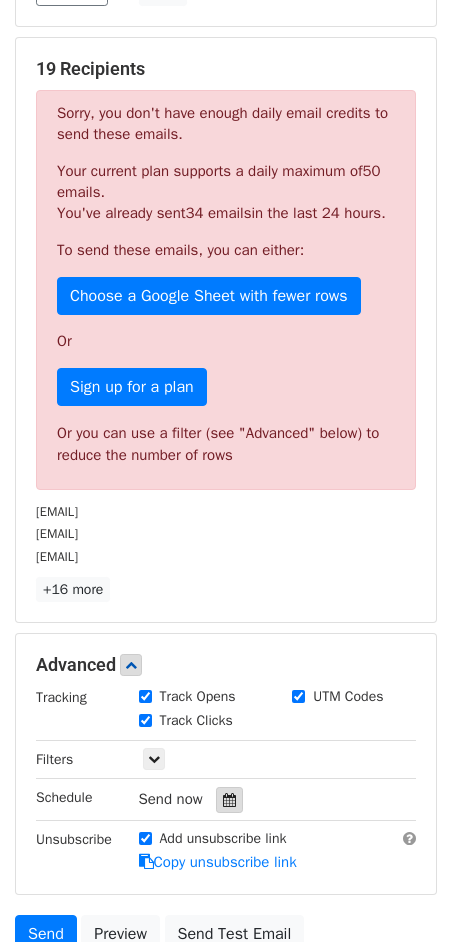click at bounding box center (229, 800) 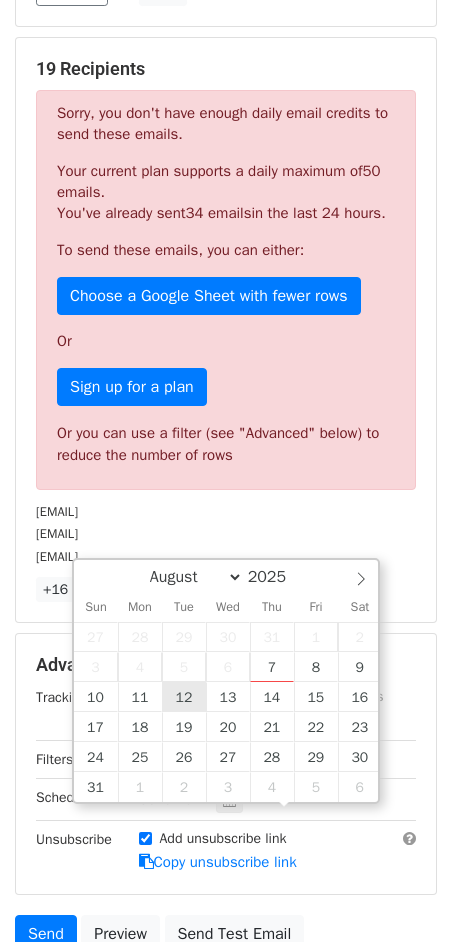 type on "2025-08-12 12:00" 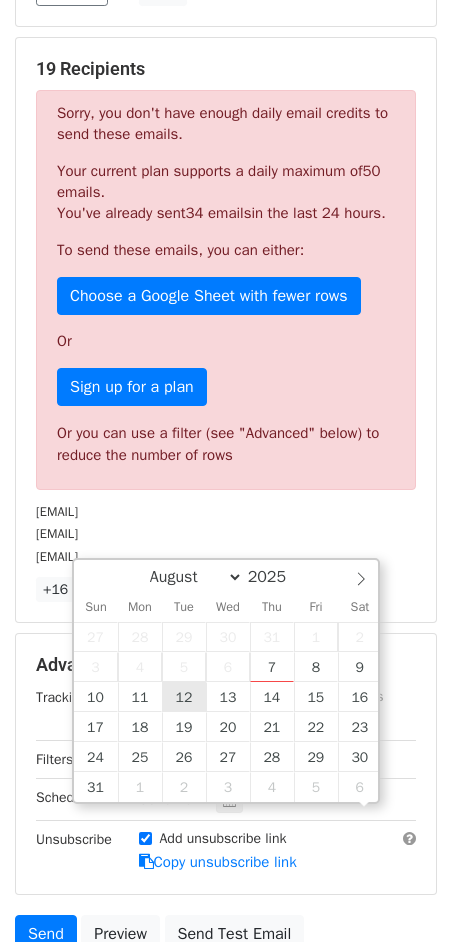 scroll, scrollTop: 0, scrollLeft: 0, axis: both 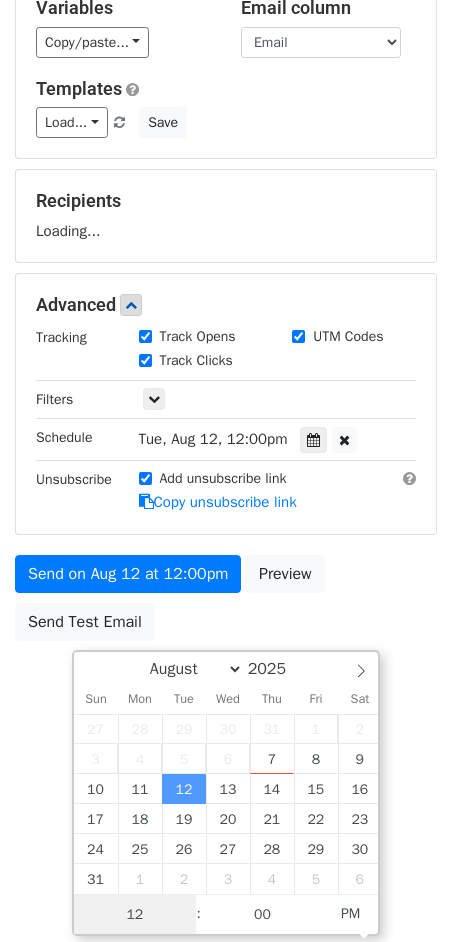 type on "2" 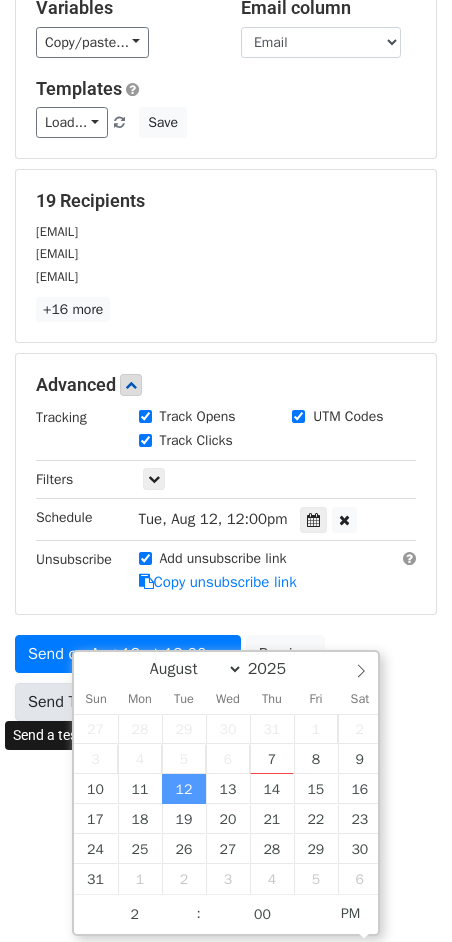 type on "2025-08-12 14:00" 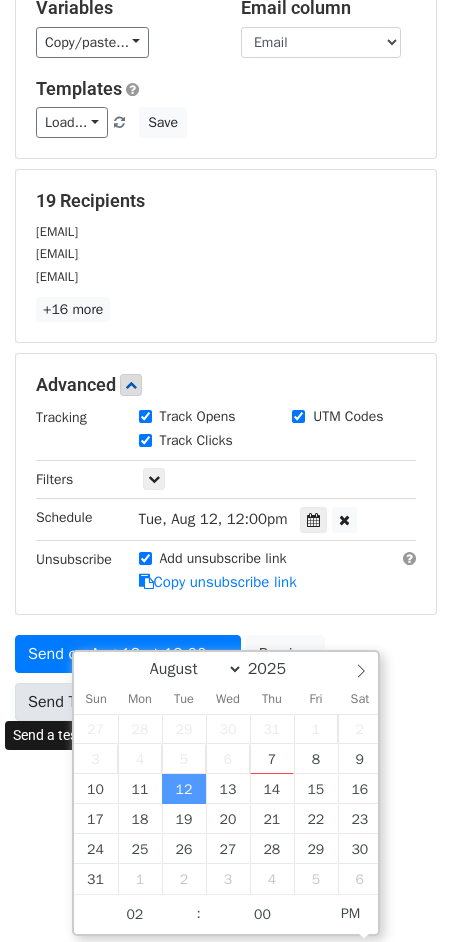 scroll, scrollTop: 75, scrollLeft: 0, axis: vertical 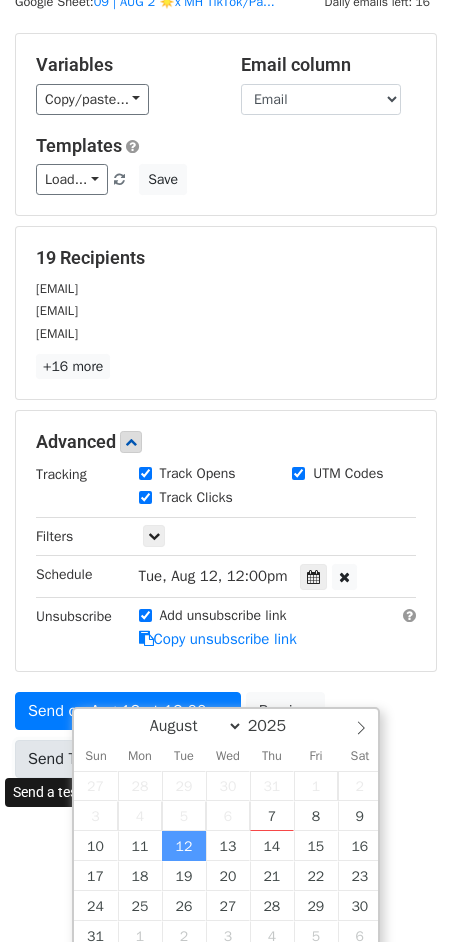 click on "Send on Aug 12 at 12:00pm
Preview
Send Test Email" at bounding box center [226, 740] 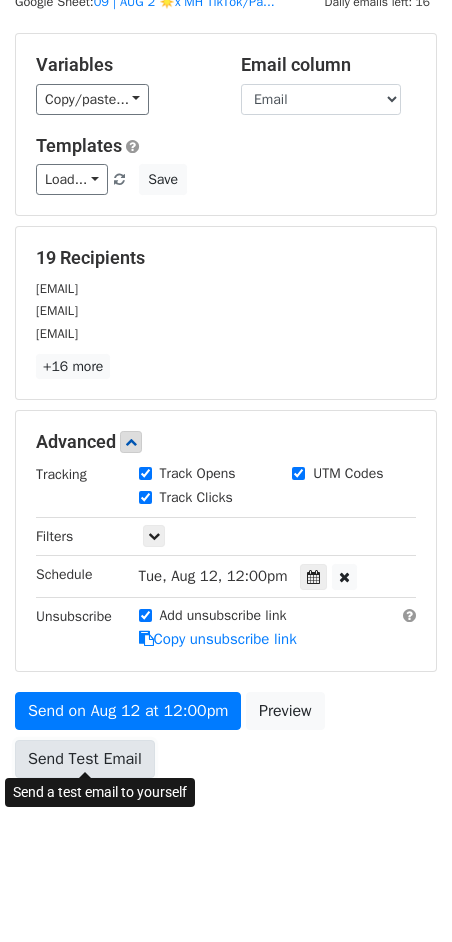 scroll, scrollTop: 0, scrollLeft: 0, axis: both 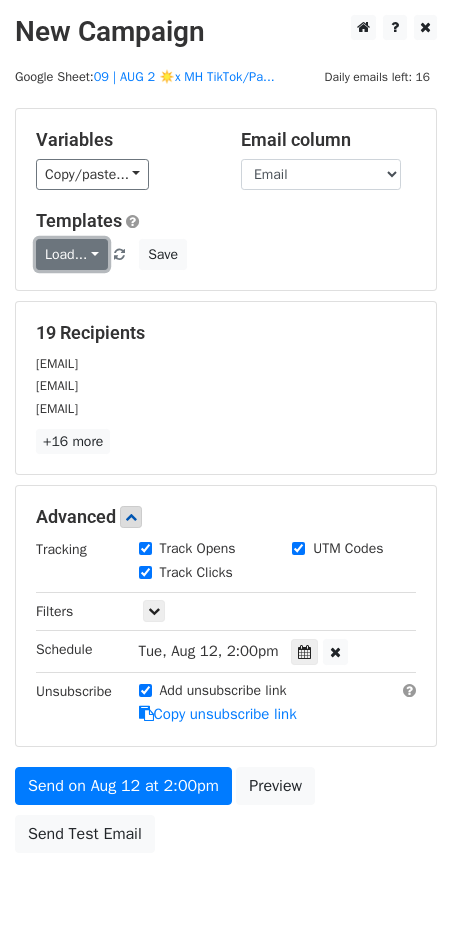 click on "Load..." at bounding box center [72, 254] 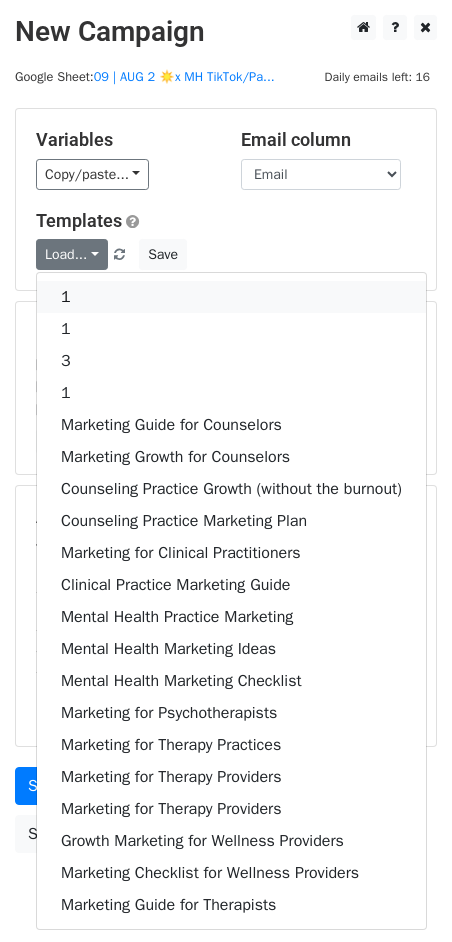 click on "1" at bounding box center (231, 297) 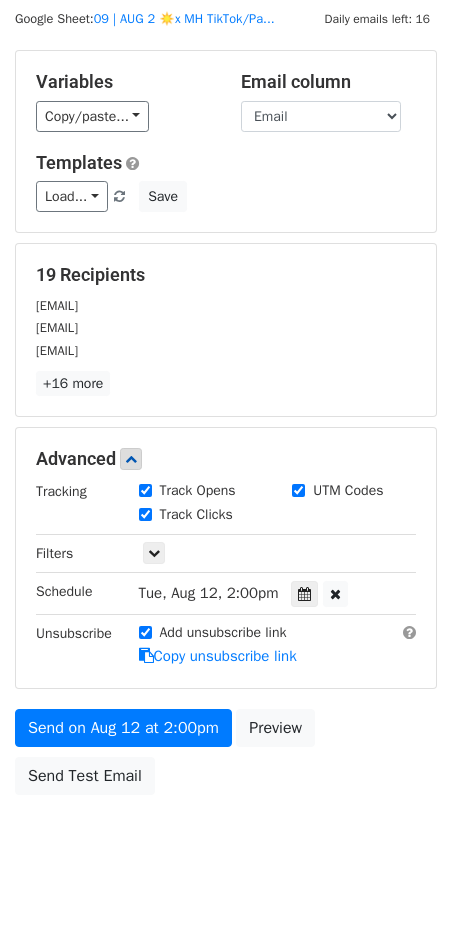 scroll, scrollTop: 75, scrollLeft: 0, axis: vertical 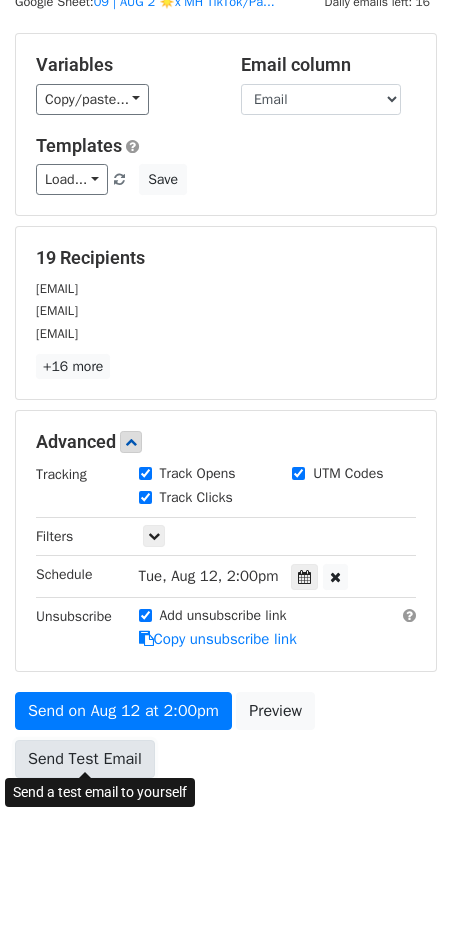 click on "Send Test Email" at bounding box center [85, 759] 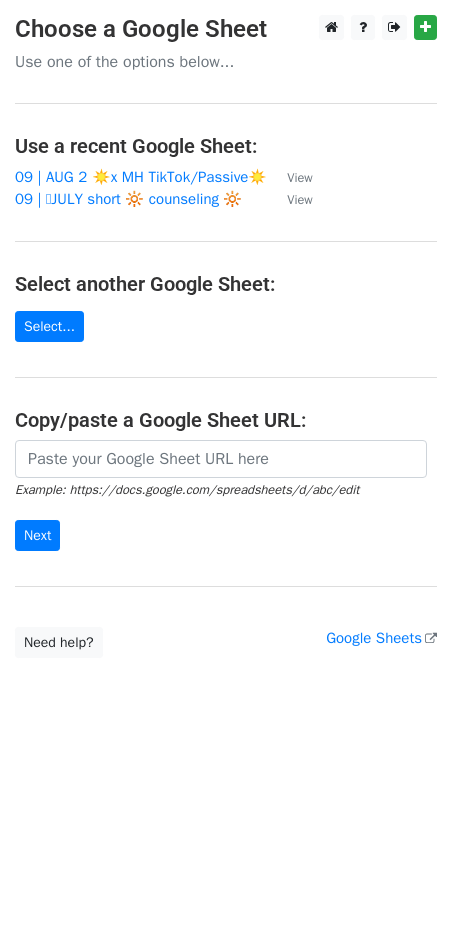 scroll, scrollTop: 0, scrollLeft: 0, axis: both 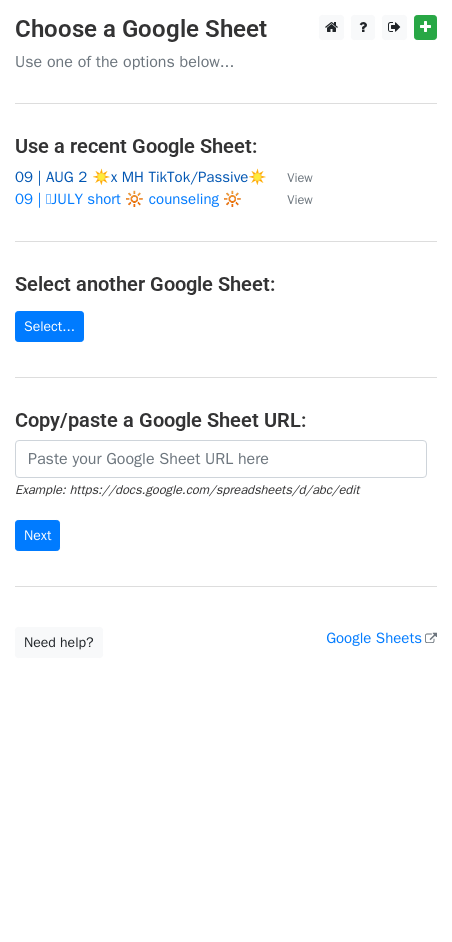 click on "09 | AUG 2 ☀️x MH TikTok/Passive☀️" at bounding box center [141, 177] 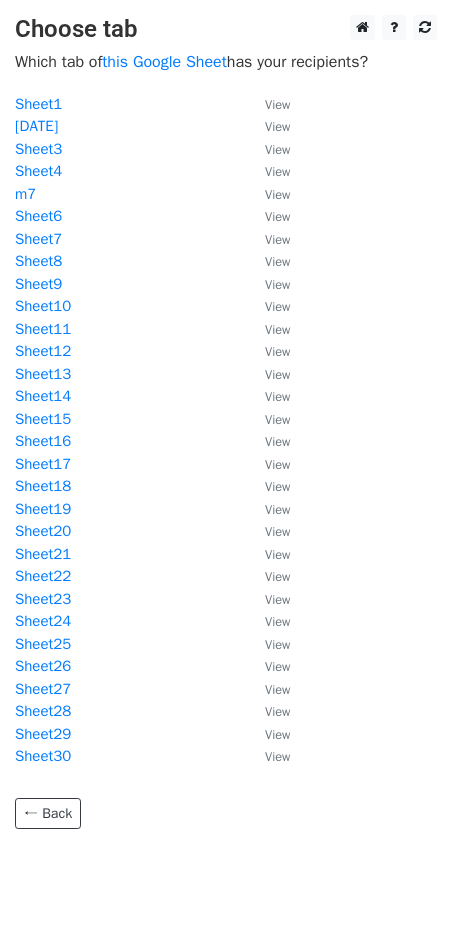 scroll, scrollTop: 0, scrollLeft: 0, axis: both 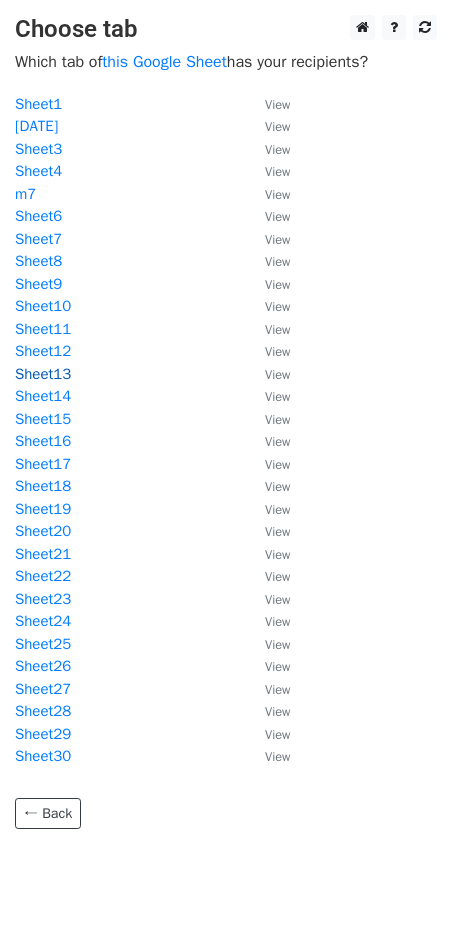 click on "Sheet13" at bounding box center (43, 374) 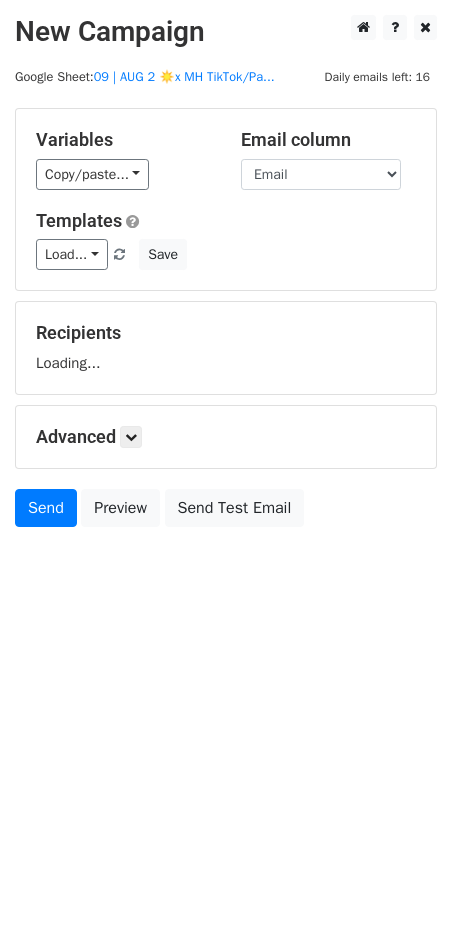 scroll, scrollTop: 0, scrollLeft: 0, axis: both 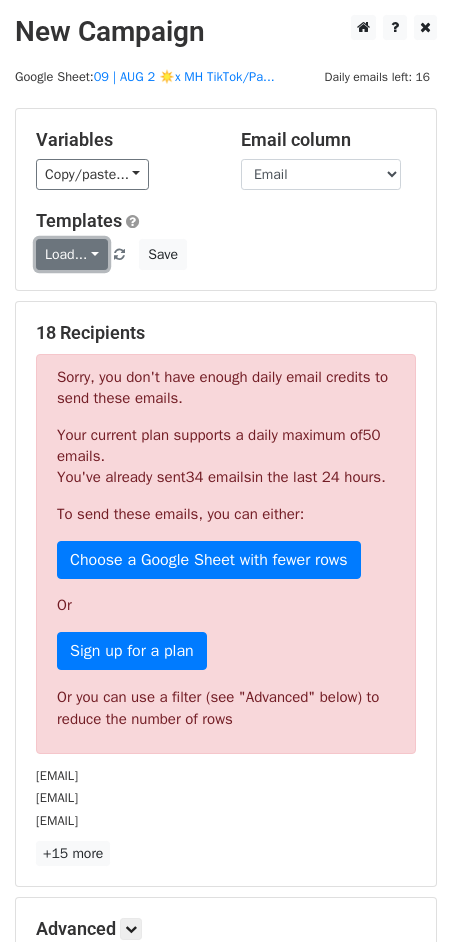 click on "Load..." at bounding box center [72, 254] 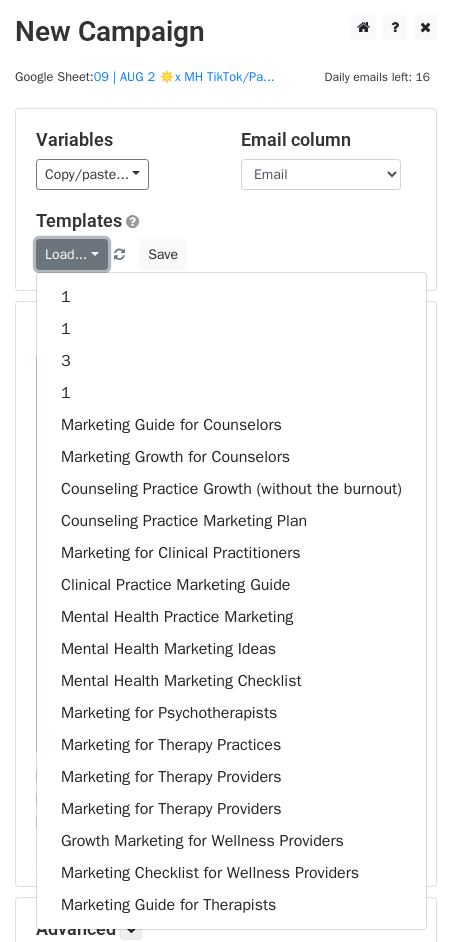 click on "Load..." at bounding box center [72, 254] 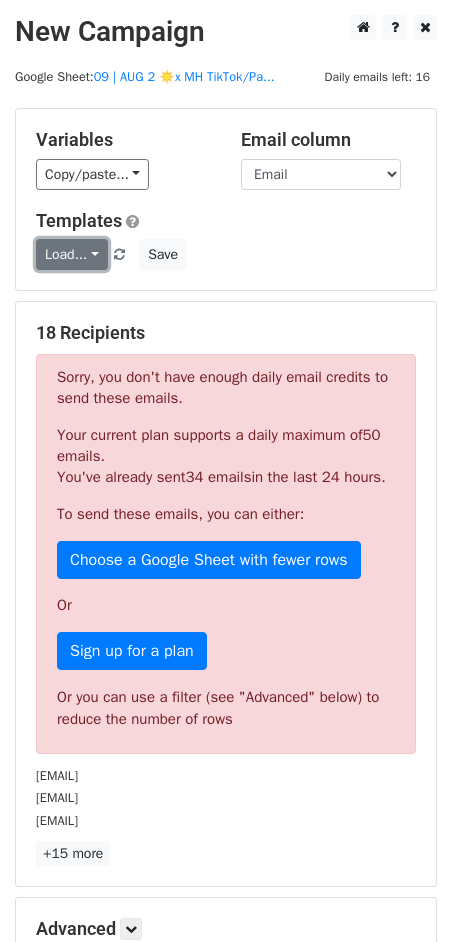 click on "Load..." at bounding box center [72, 254] 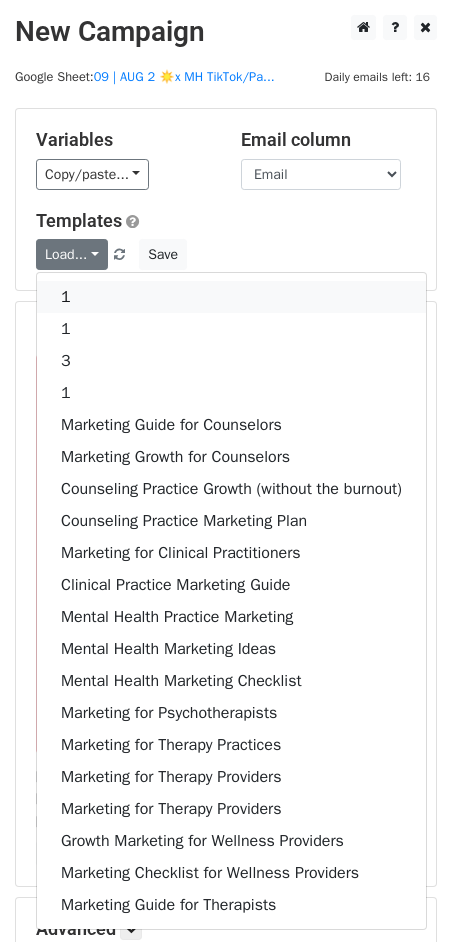 click on "1" at bounding box center [231, 297] 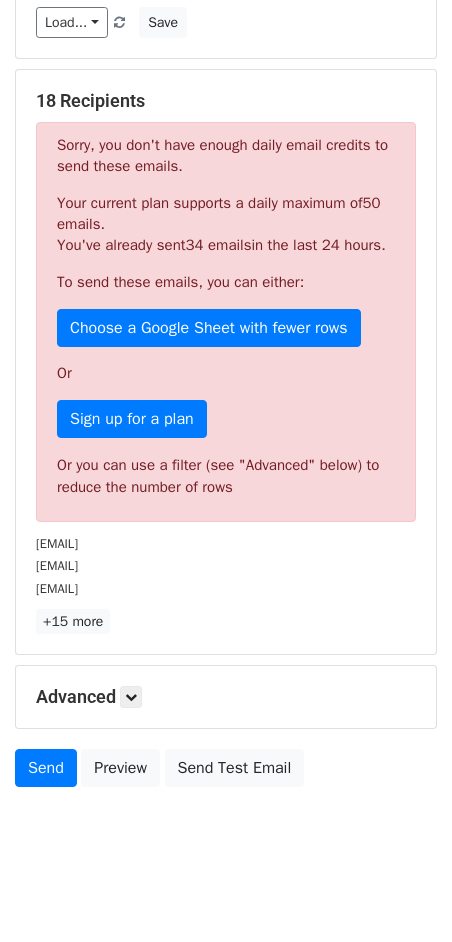scroll, scrollTop: 264, scrollLeft: 0, axis: vertical 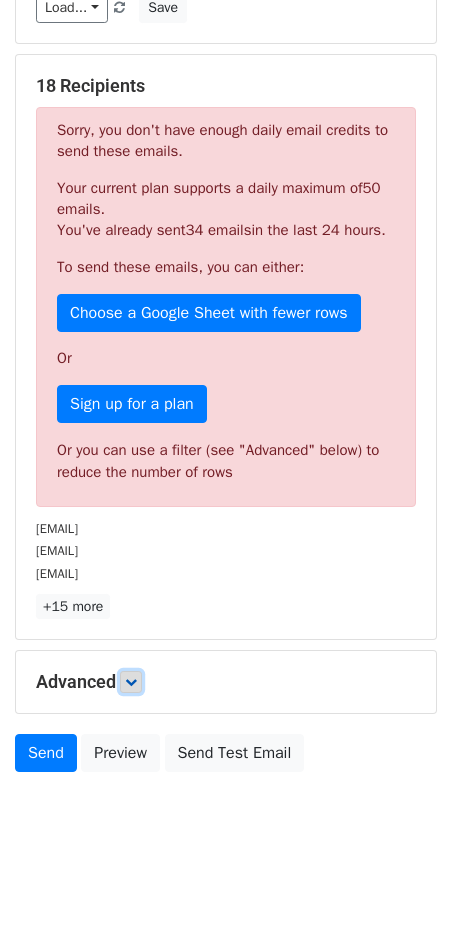 click at bounding box center [131, 682] 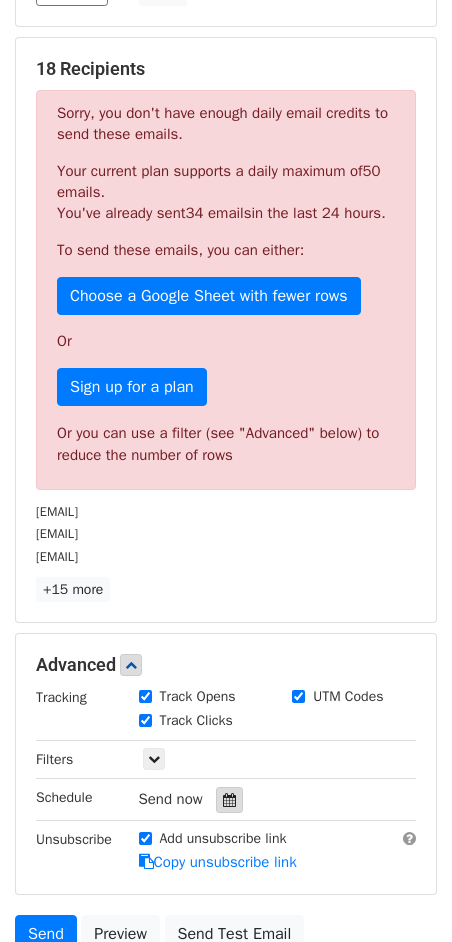 click at bounding box center [229, 800] 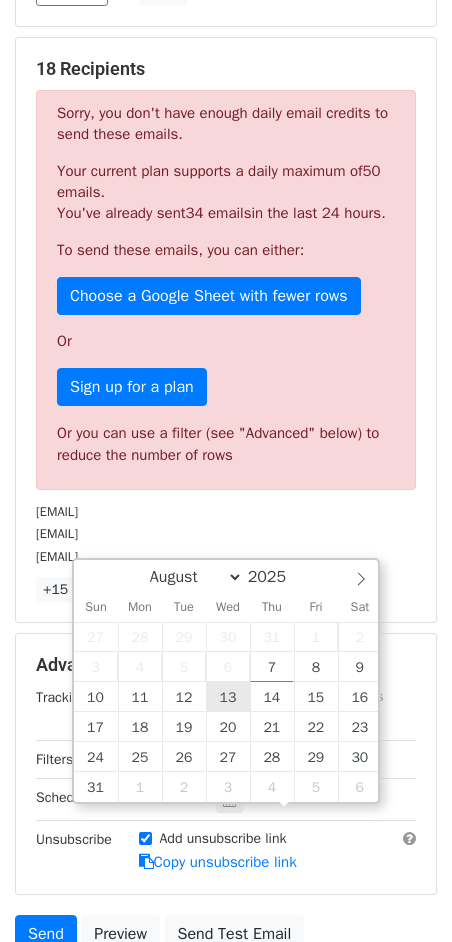 type on "2025-08-13 12:00" 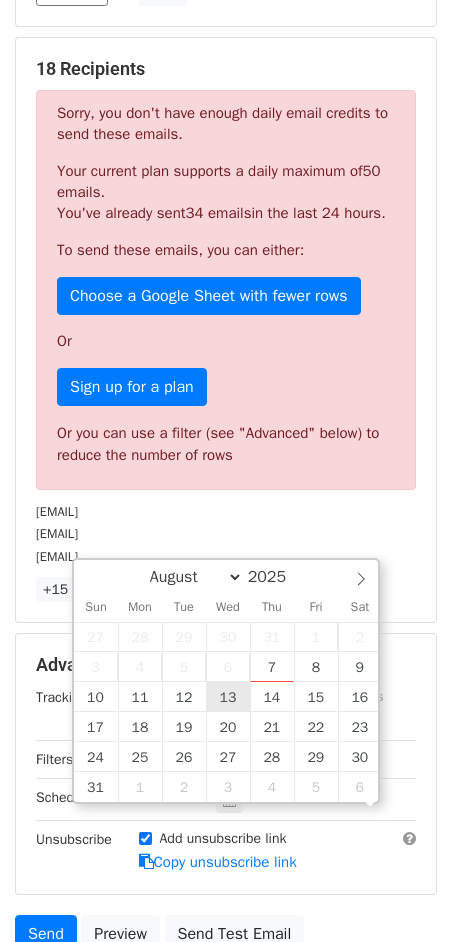 scroll, scrollTop: 0, scrollLeft: 0, axis: both 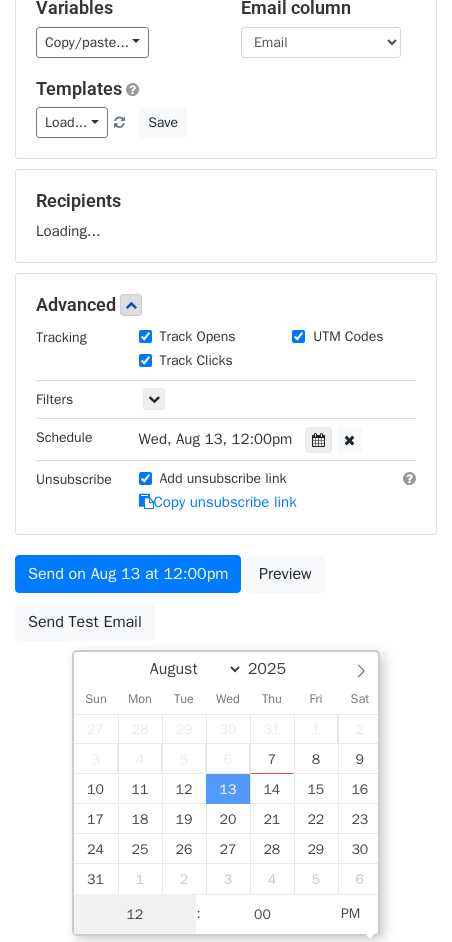 type on "3" 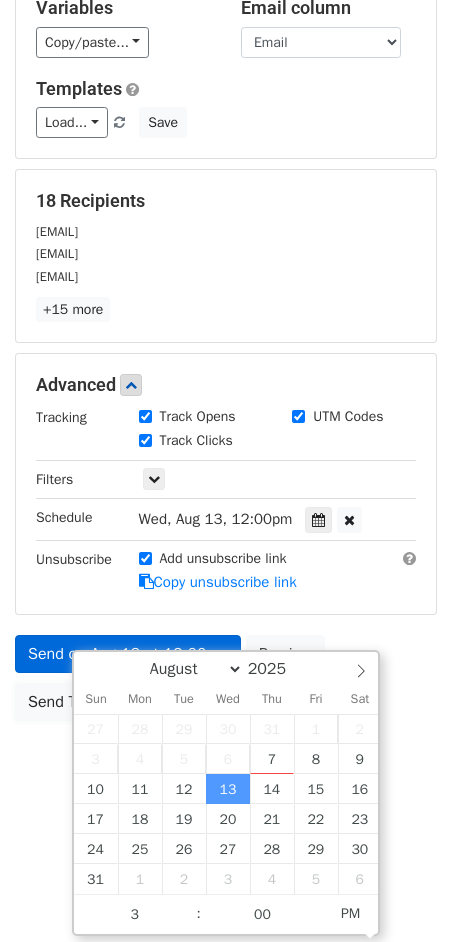 type on "2025-08-13 15:00" 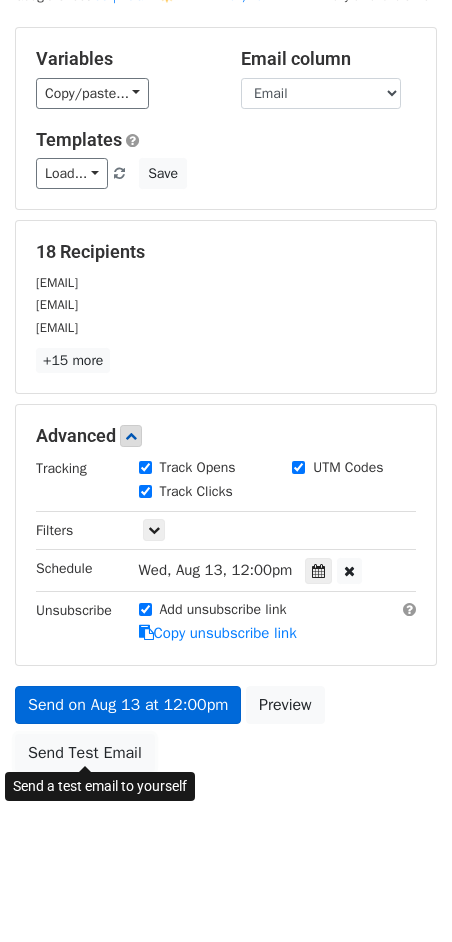 scroll, scrollTop: 75, scrollLeft: 0, axis: vertical 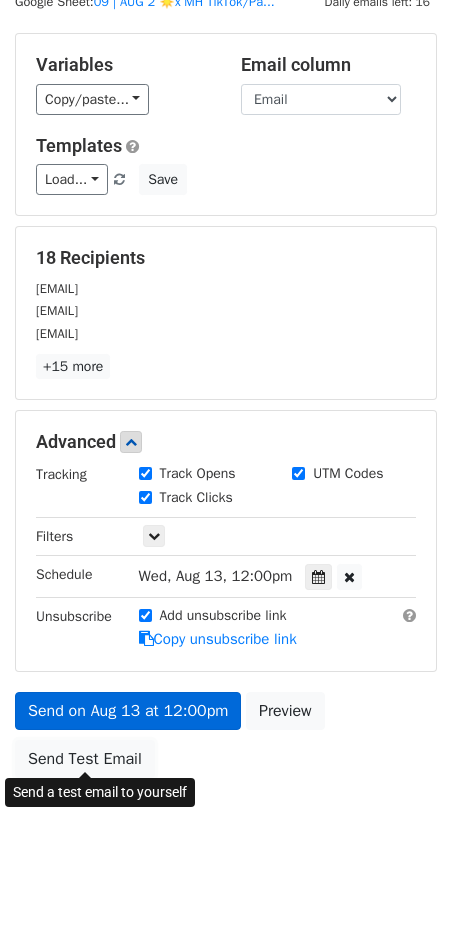 click on "Send on Aug 13 at 12:00pm
Preview
Send Test Email" at bounding box center (226, 740) 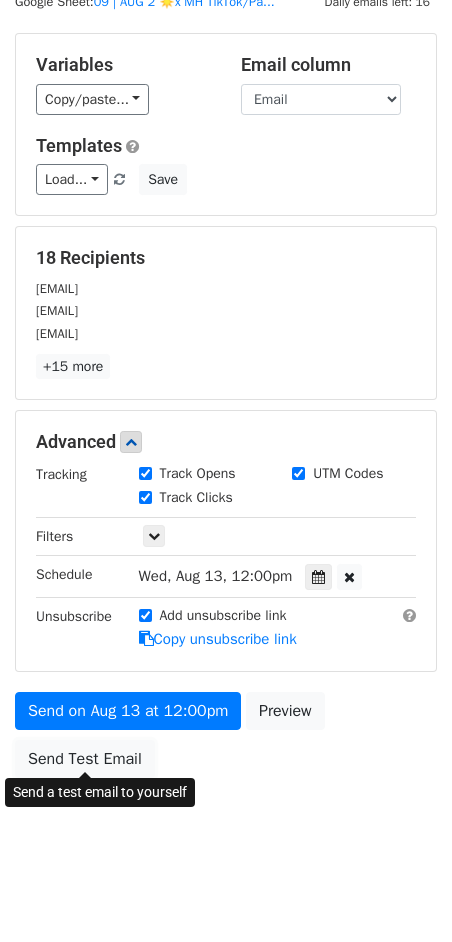 scroll, scrollTop: 0, scrollLeft: 0, axis: both 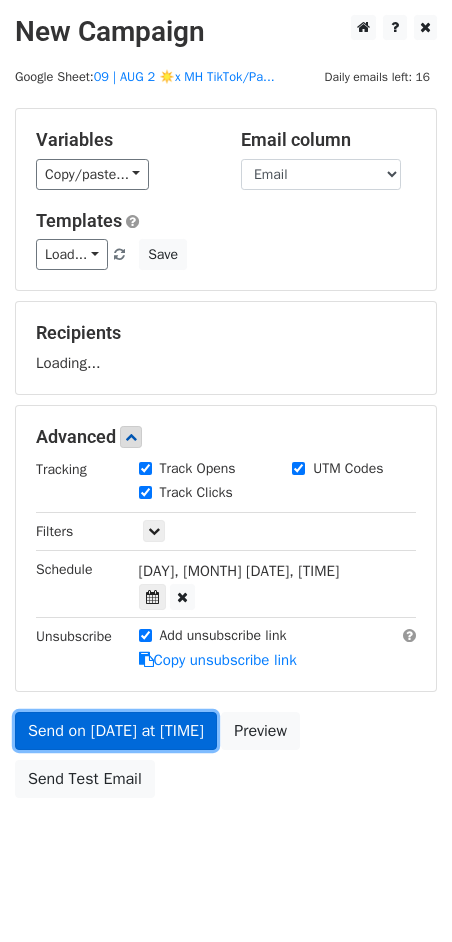 click on "Send on Aug 13 at 3:00pm" at bounding box center (116, 731) 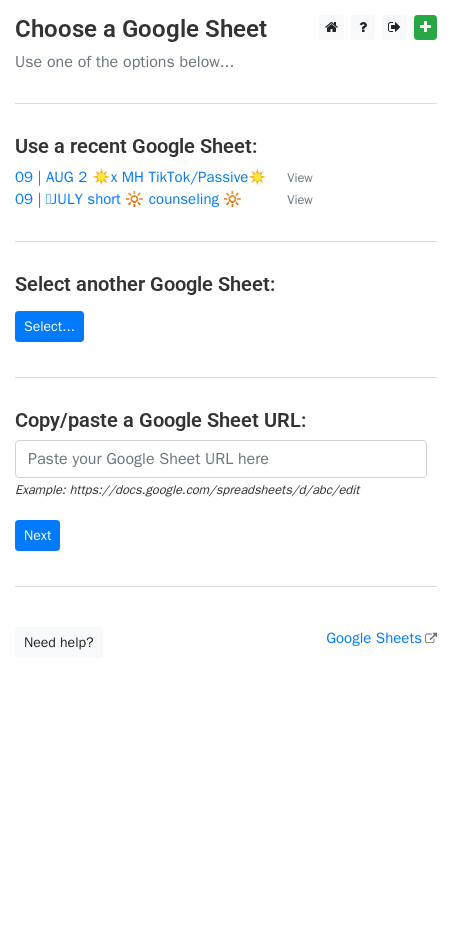 scroll, scrollTop: 0, scrollLeft: 0, axis: both 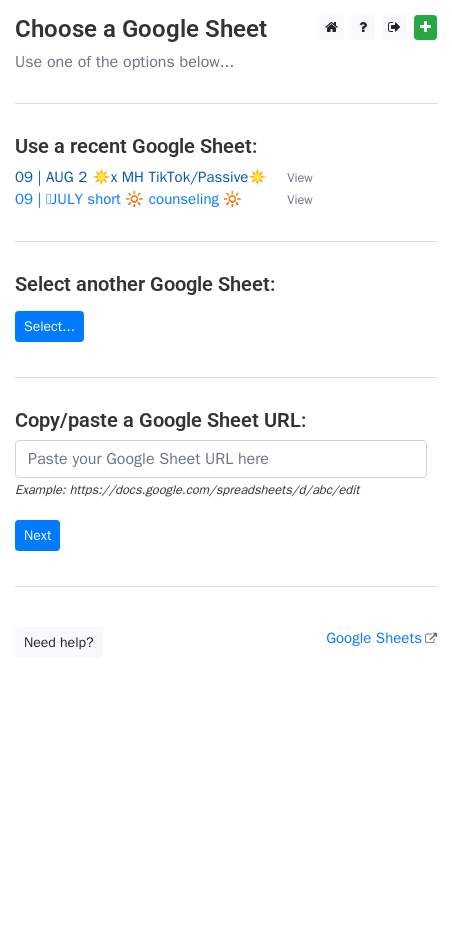 click on "09 | AUG 2 ☀️x MH TikTok/Passive☀️" at bounding box center [141, 177] 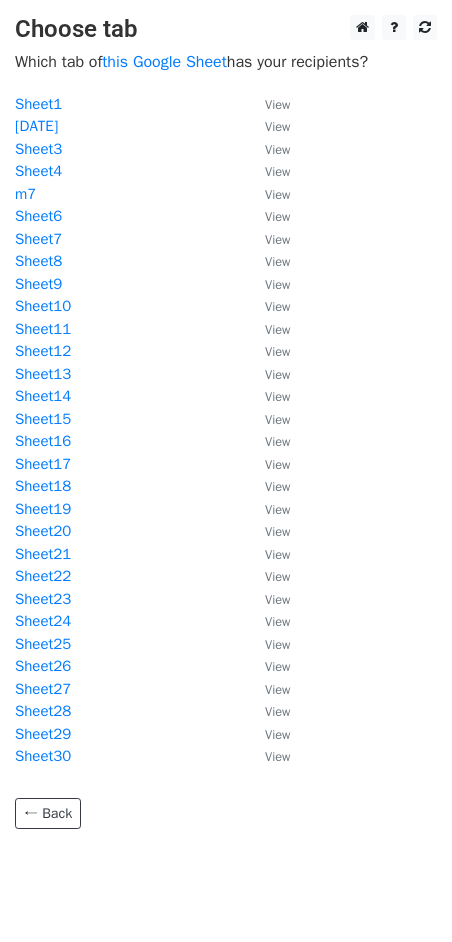 scroll, scrollTop: 0, scrollLeft: 0, axis: both 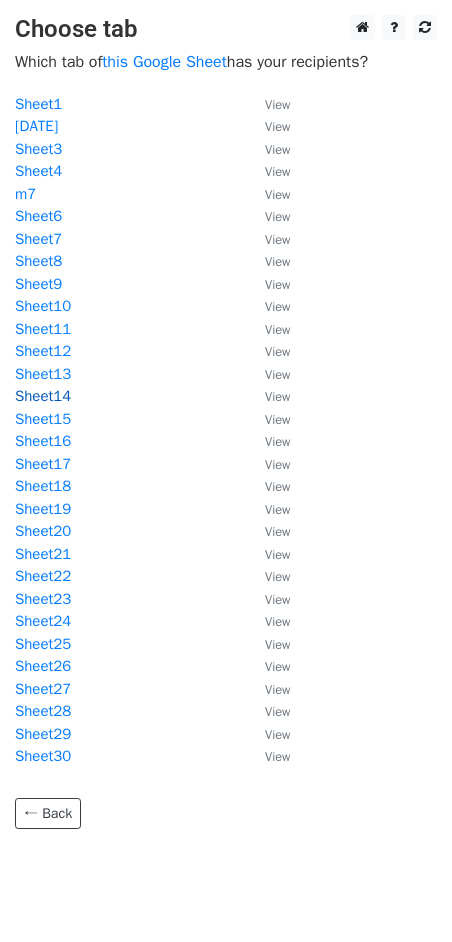 click on "Sheet14" at bounding box center (43, 396) 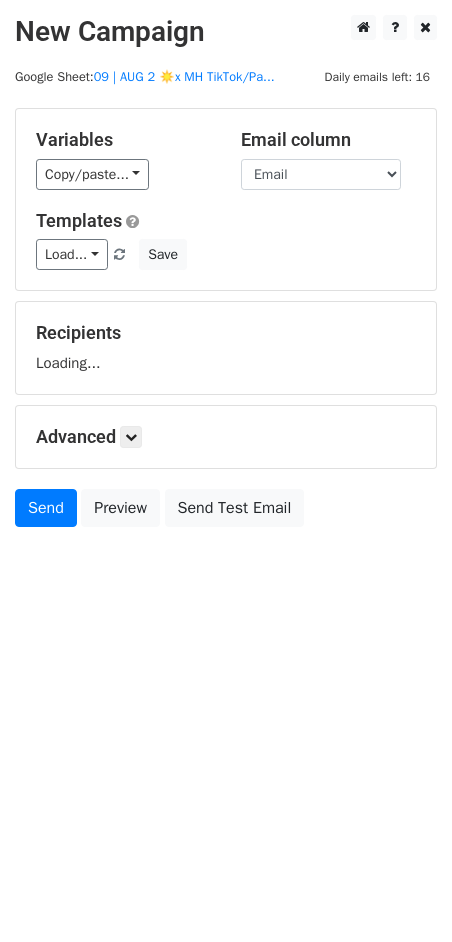 scroll, scrollTop: 0, scrollLeft: 0, axis: both 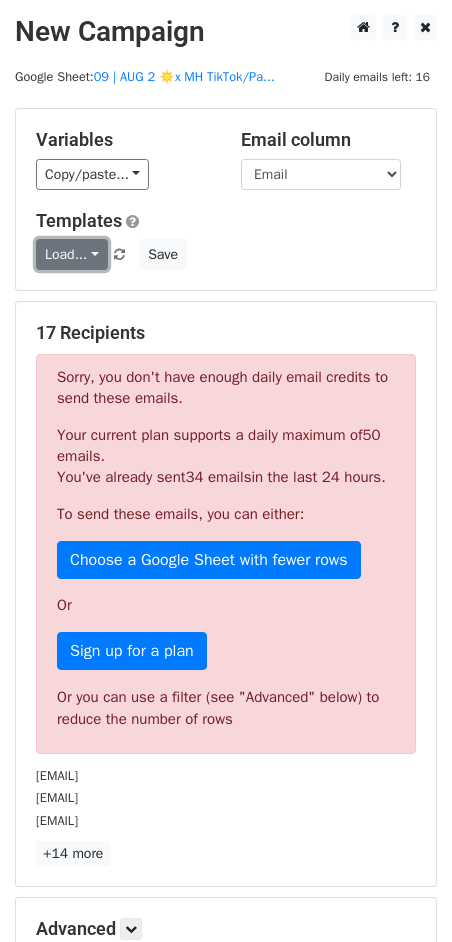 click on "Load..." at bounding box center [72, 254] 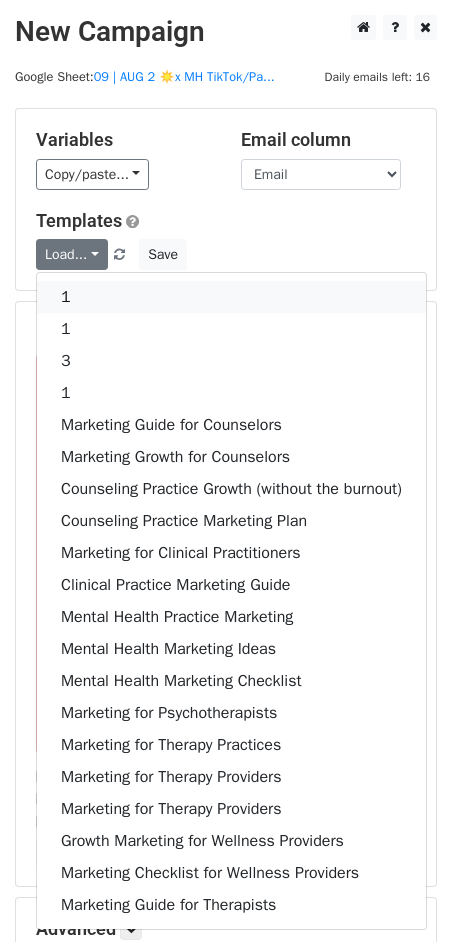 click on "1" at bounding box center (231, 297) 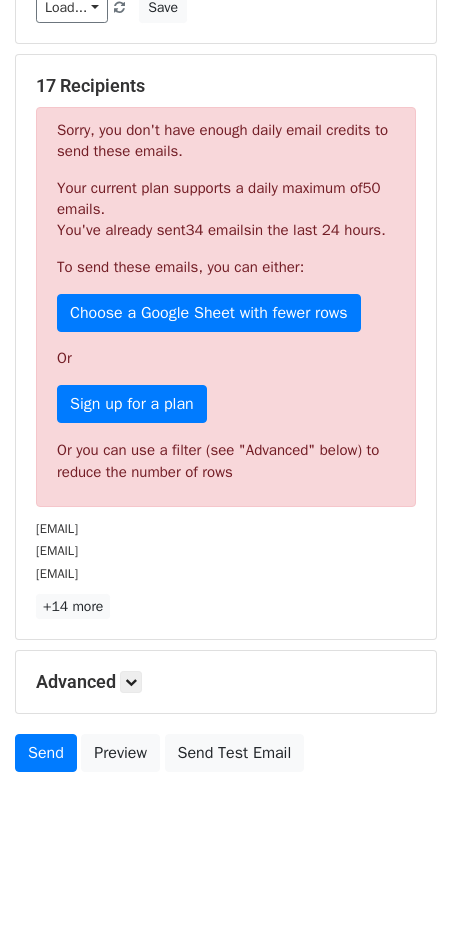 scroll, scrollTop: 264, scrollLeft: 0, axis: vertical 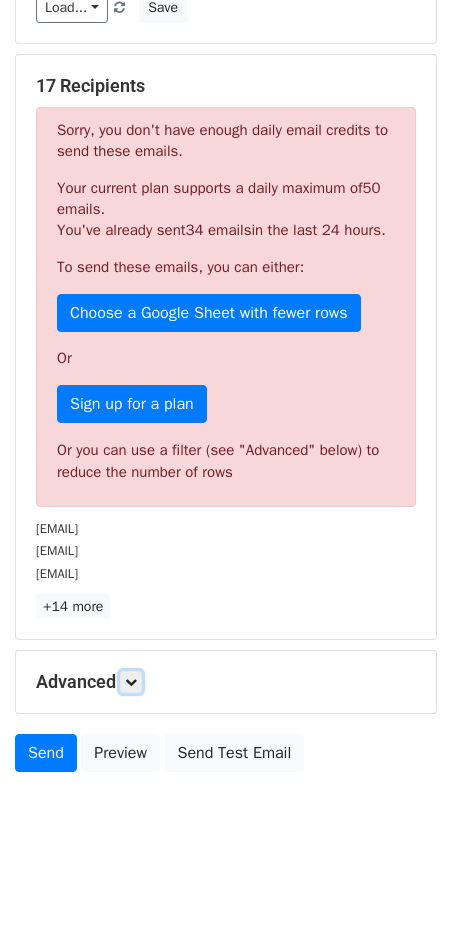 drag, startPoint x: 136, startPoint y: 685, endPoint x: 217, endPoint y: 834, distance: 169.59363 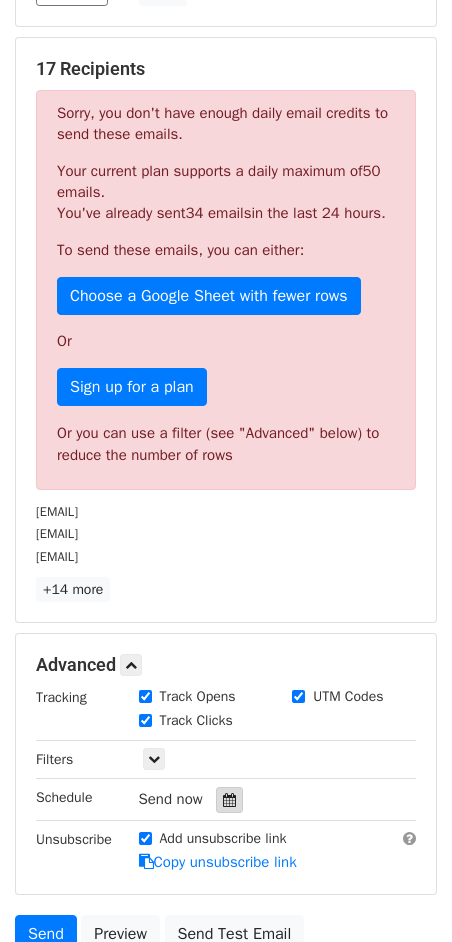 click at bounding box center [229, 800] 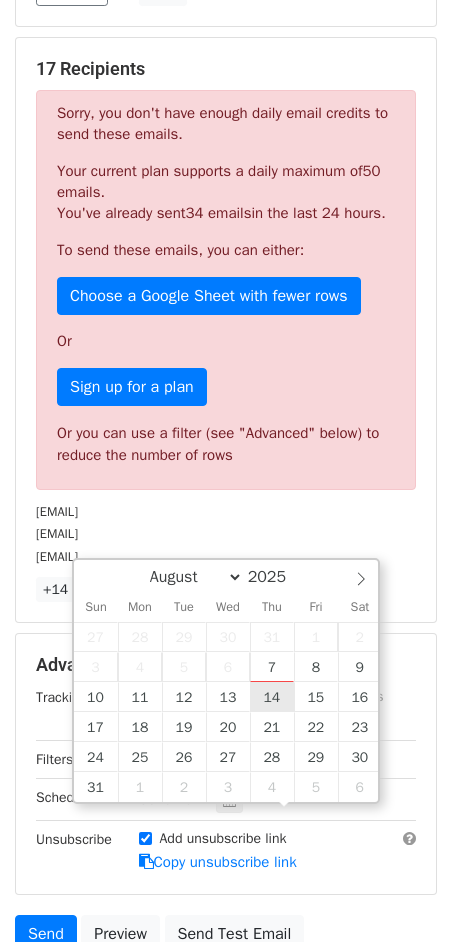 type on "2025-08-14 12:00" 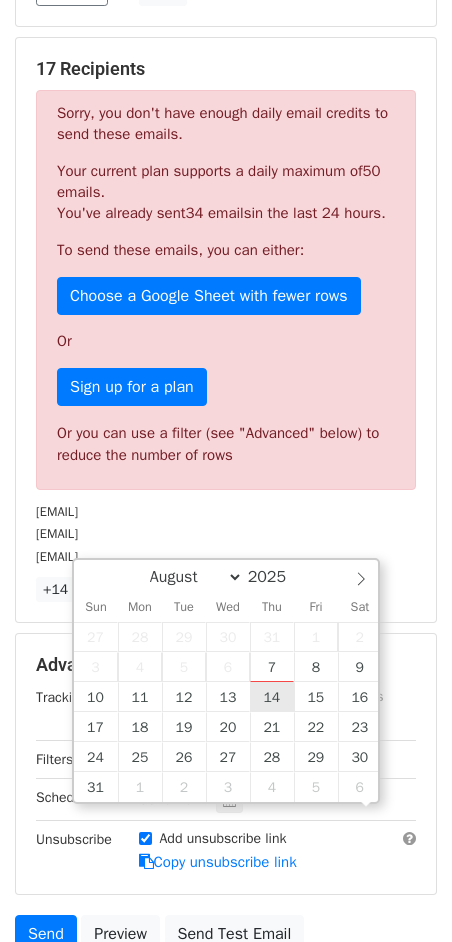 scroll, scrollTop: 0, scrollLeft: 0, axis: both 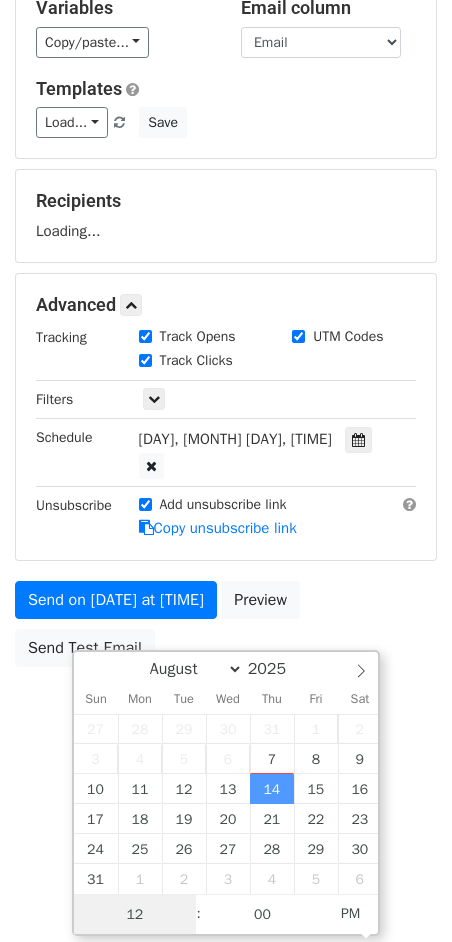 type on "3" 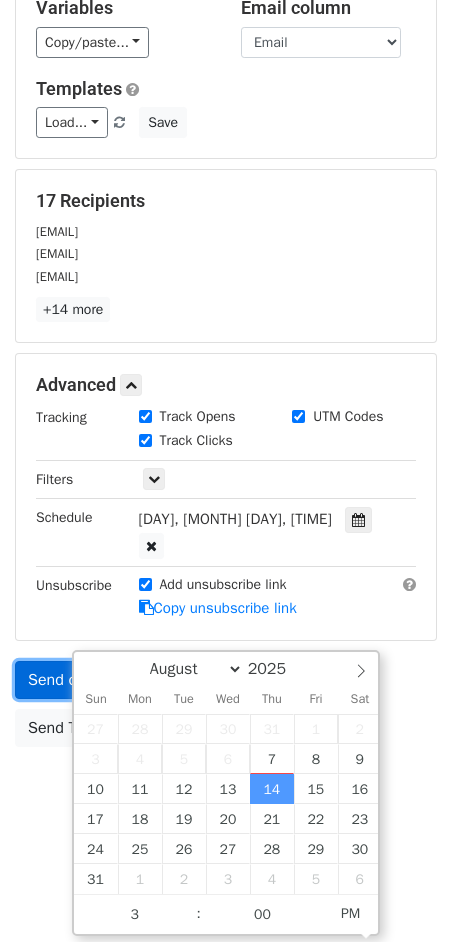 type on "2025-08-14 15:00" 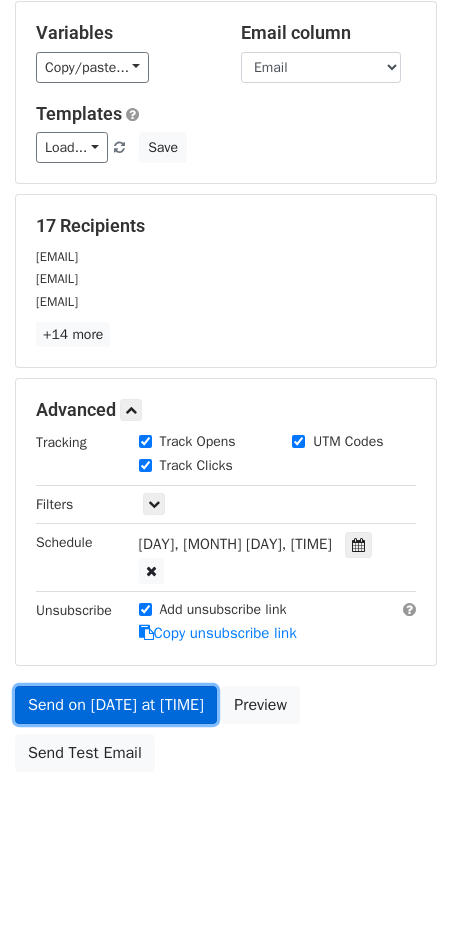 scroll, scrollTop: 75, scrollLeft: 0, axis: vertical 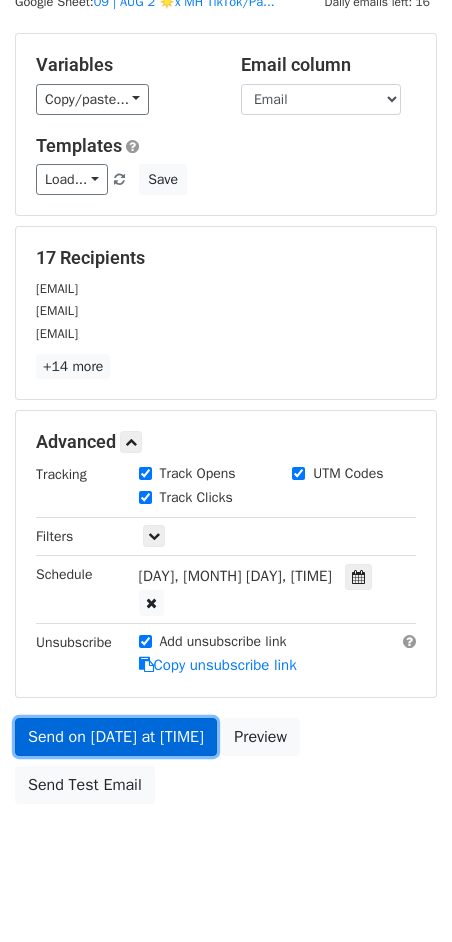 click on "Variables
Copy/paste...
{{Email}}
Email column
Email
Templates
Load...
1
1
3
1
Marketing Guide for Counselors
Marketing Growth for Counselors
Counseling Practice Growth (without the burnout)
Counseling Practice Marketing Plan
Marketing for Clinical Practitioners
Clinical Practice Marketing Guide
Mental Health Practice Marketing
Mental Health Marketing Ideas
Mental Health Marketing Checklist
Marketing for Psychotherapists
Marketing for Therapy Practices
Marketing for Therapy Providers
Marketing for Therapy Providers
Growth Marketing for Wellness Providers
Marketing Checklist for Wellness Providers
Marketing Guide for Therapists
Save
17 Recipients
dadombrowski@gmail.com
dadsspacegroup@gmail.com
daev.finn@mac.com
+14 more
17 Recipients
×
dadombrowski@gmail.com
dadsspacegroup@gmail.com
daev.finn@mac.com" at bounding box center [226, 423] 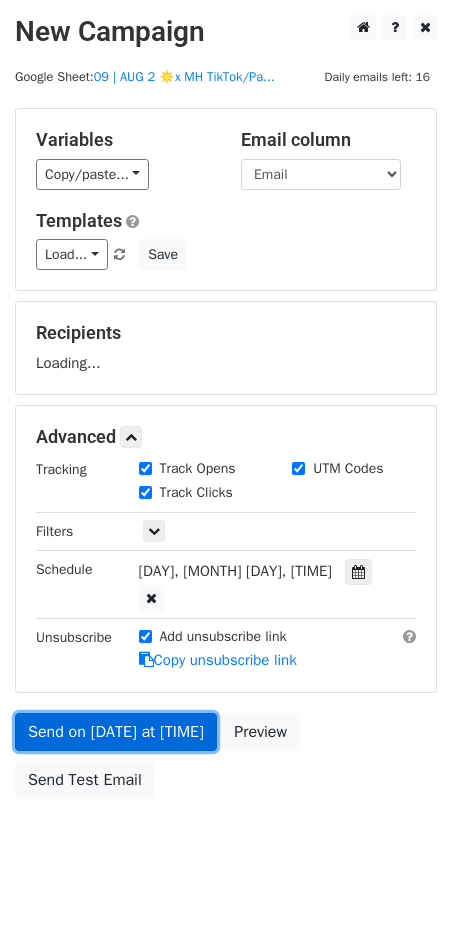 click on "Send on Aug 14 at 3:00pm" at bounding box center (116, 732) 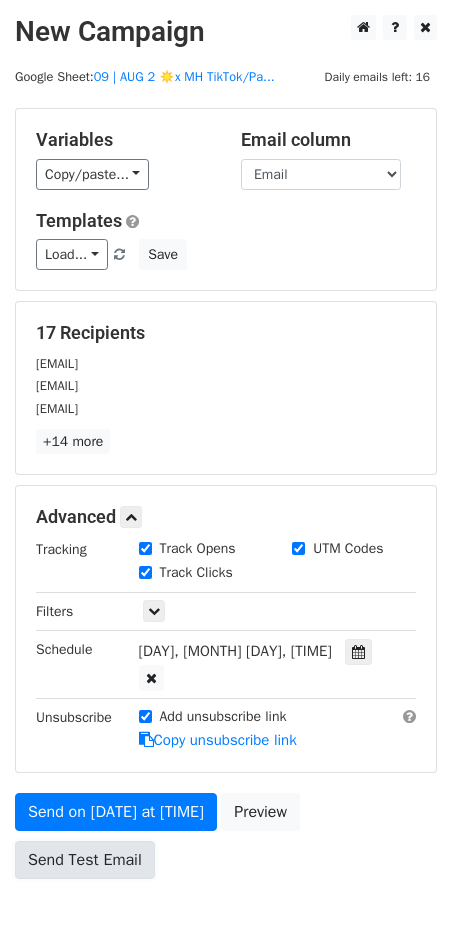 click on "Send Test Email" at bounding box center [85, 860] 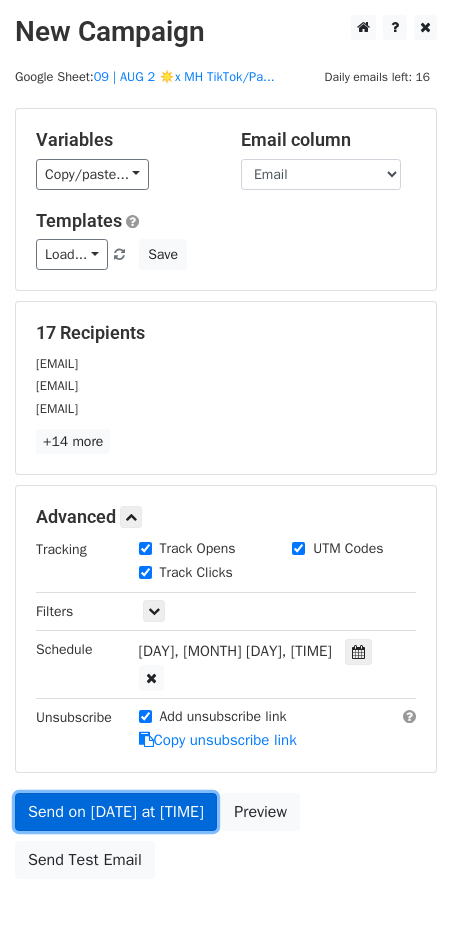 click on "Send on Aug 14 at 3:00pm" at bounding box center [116, 812] 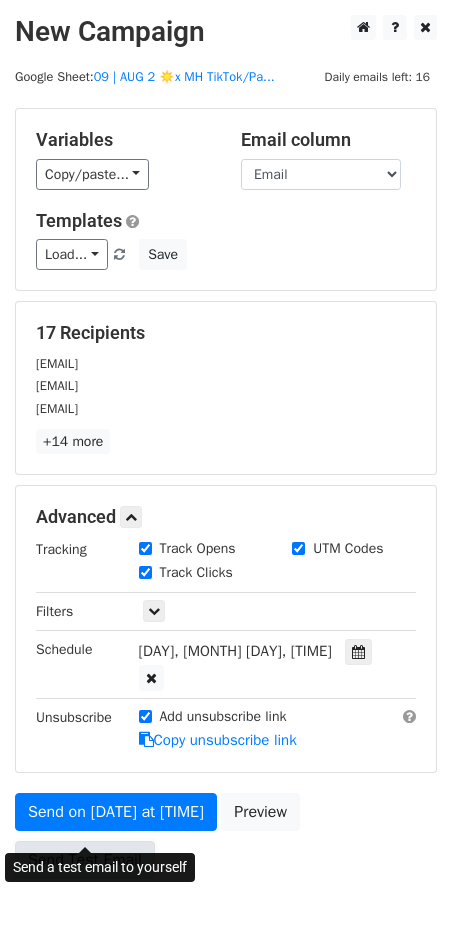 click on "Send Test Email" at bounding box center (85, 860) 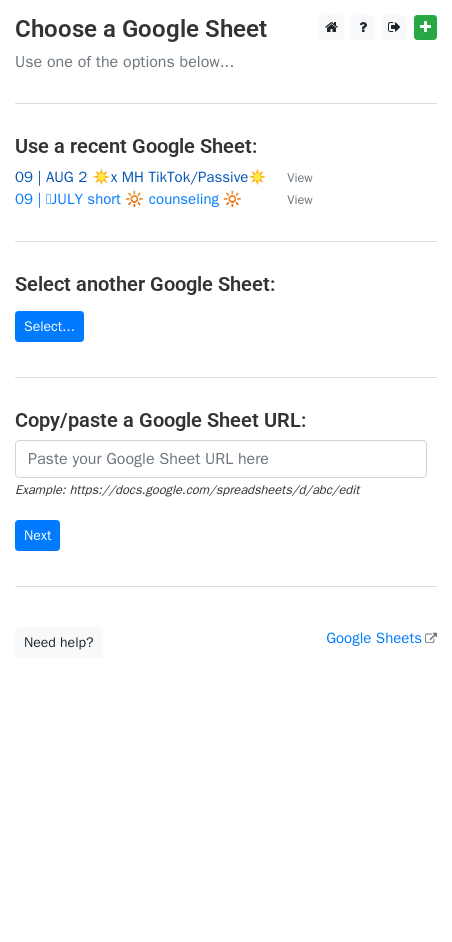 scroll, scrollTop: 0, scrollLeft: 0, axis: both 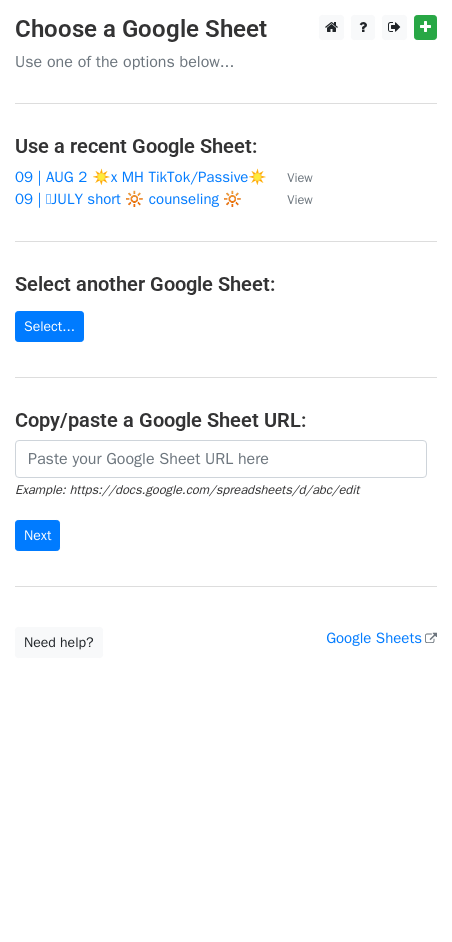 click on "09 | AUG 2 ☀️x MH TikTok/Passive☀️" at bounding box center (141, 177) 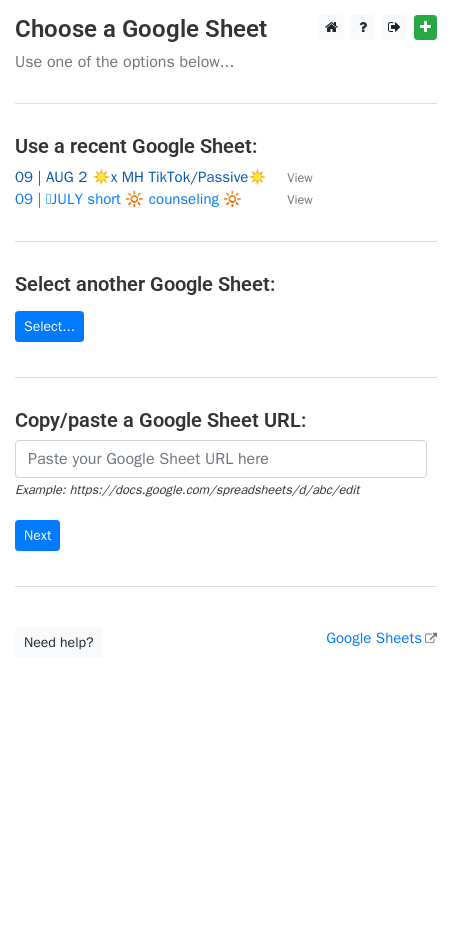 click on "09 | AUG 2 ☀️x MH TikTok/Passive☀️" at bounding box center (141, 177) 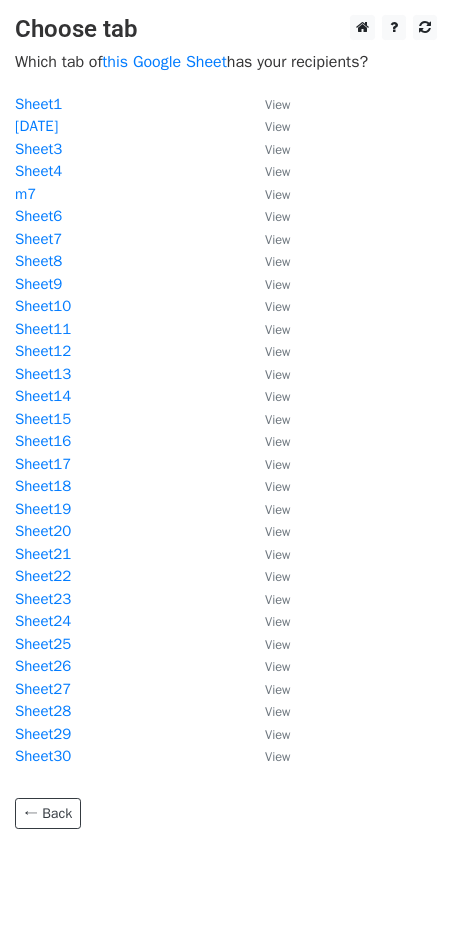 scroll, scrollTop: 0, scrollLeft: 0, axis: both 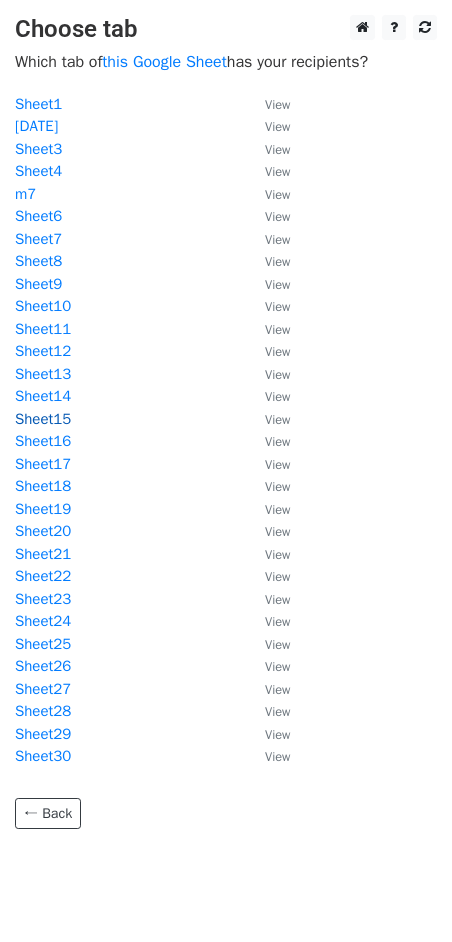 click on "Sheet15" at bounding box center [43, 419] 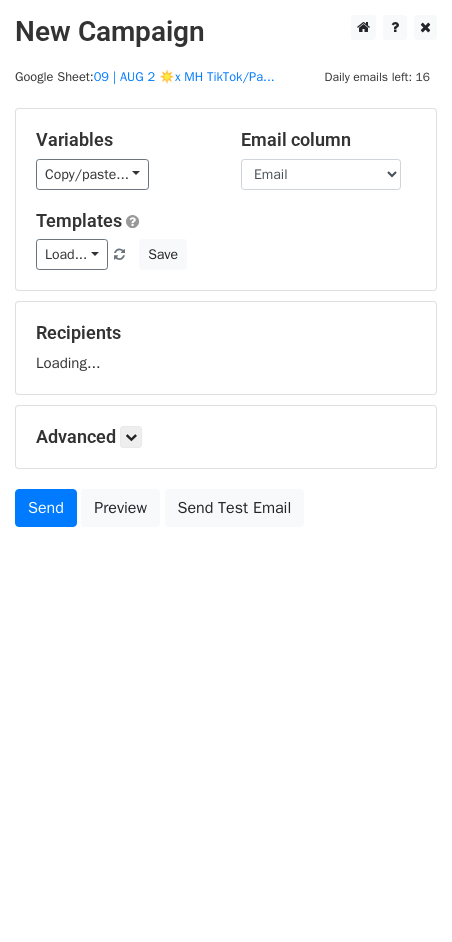 scroll, scrollTop: 0, scrollLeft: 0, axis: both 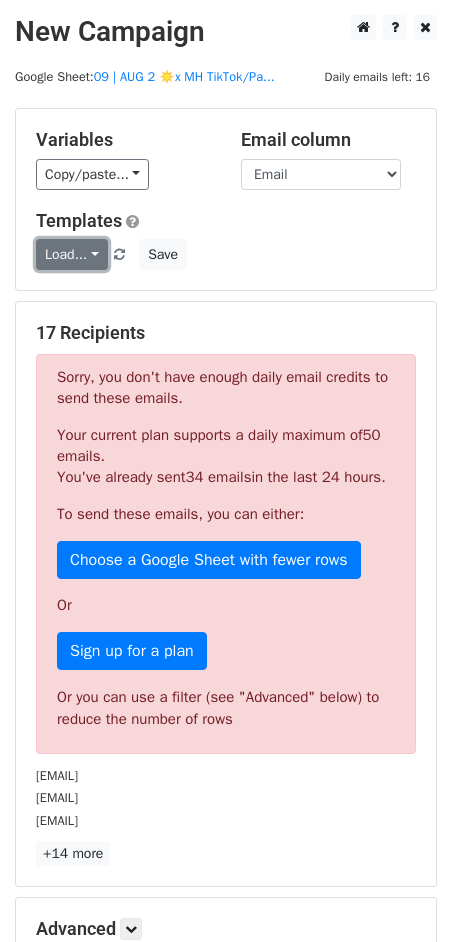 click on "Load..." at bounding box center (72, 254) 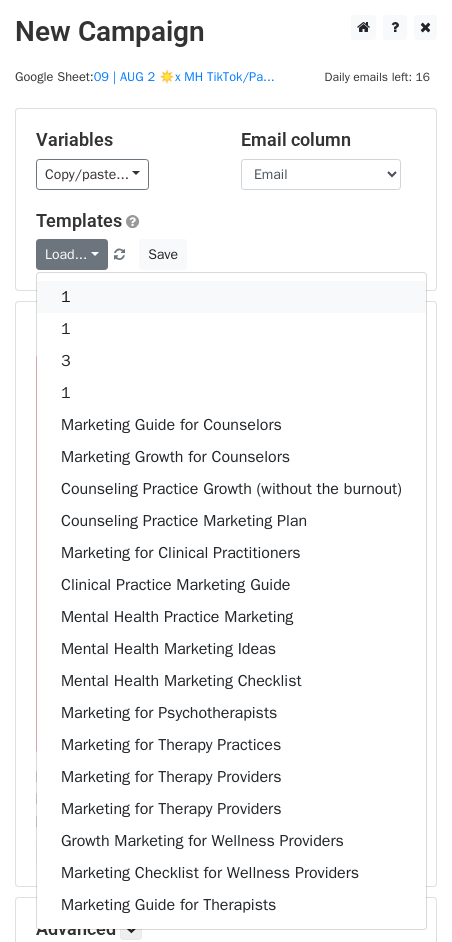 click on "1" at bounding box center (231, 297) 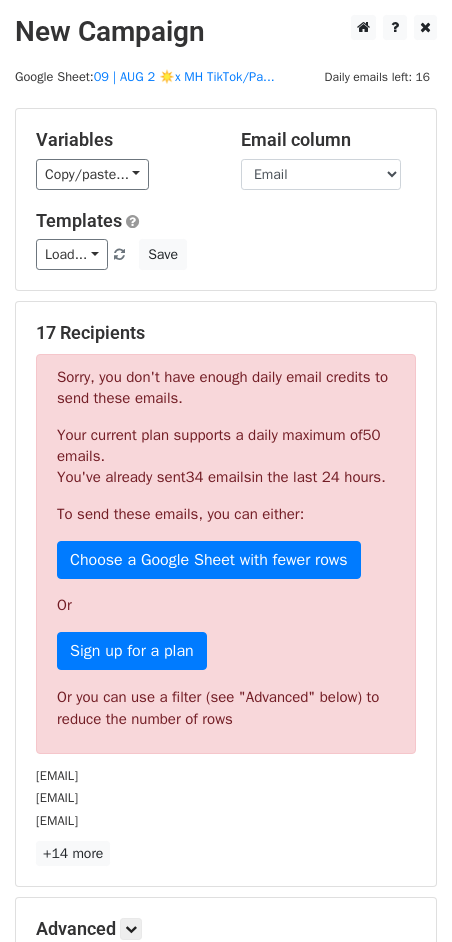 scroll, scrollTop: 264, scrollLeft: 0, axis: vertical 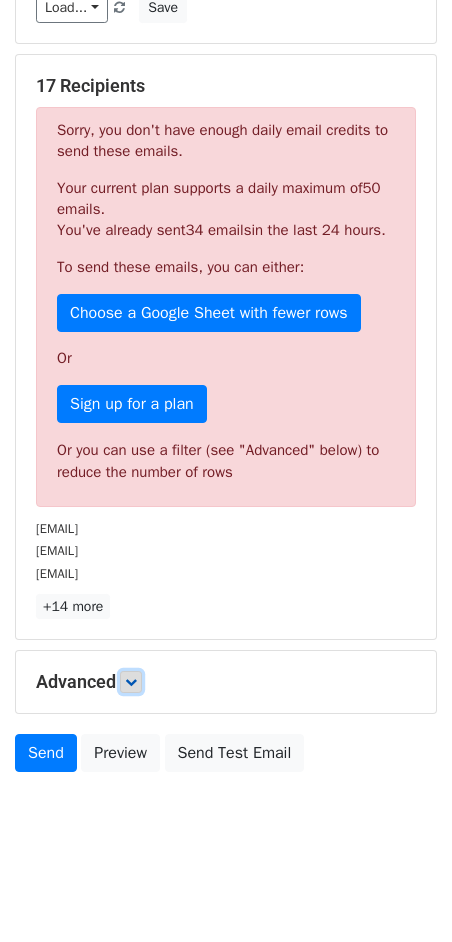 click at bounding box center (131, 682) 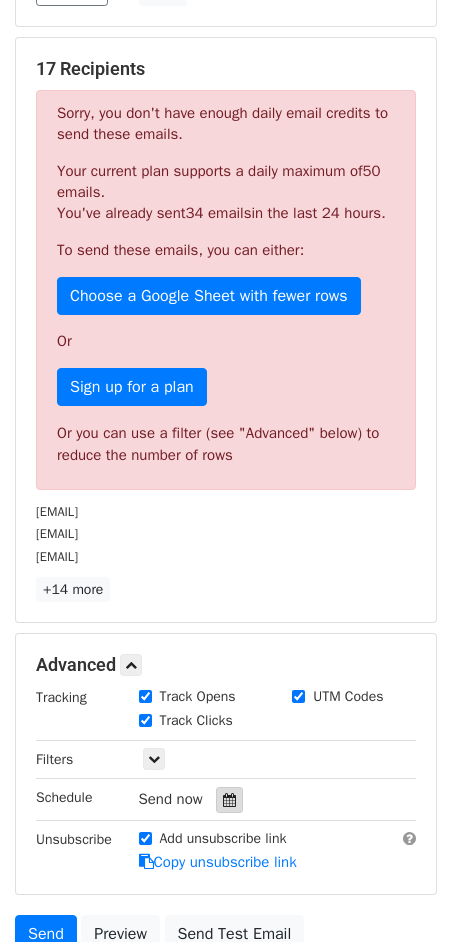 click at bounding box center [229, 800] 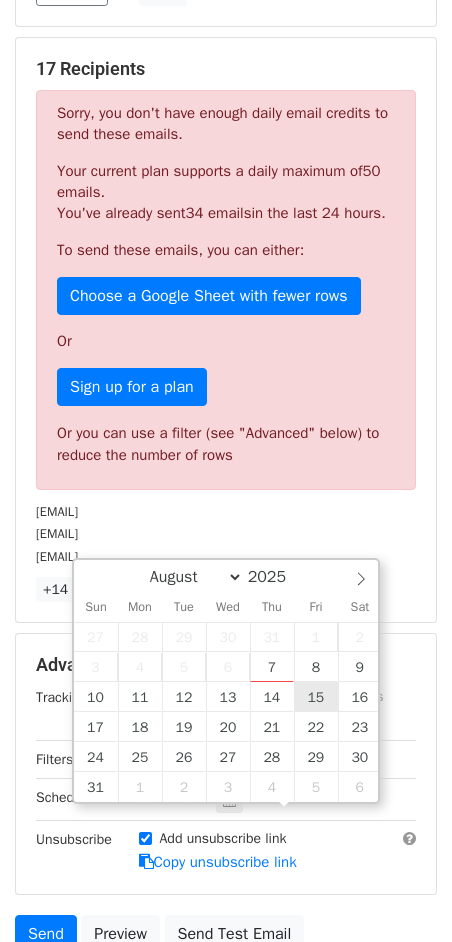 type on "2025-08-15 12:00" 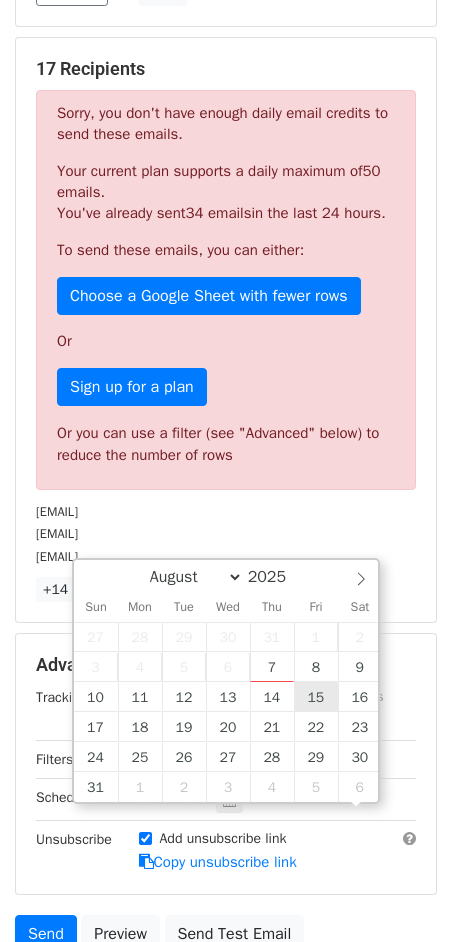 scroll, scrollTop: 0, scrollLeft: 0, axis: both 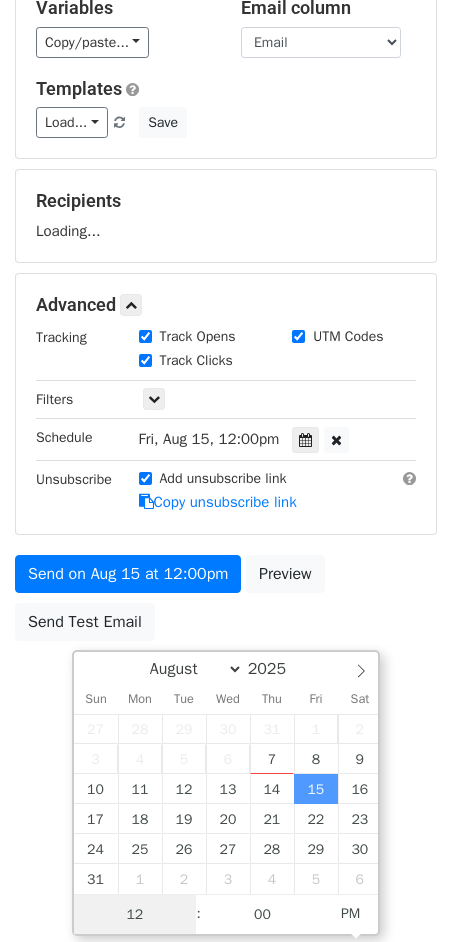 type on "4" 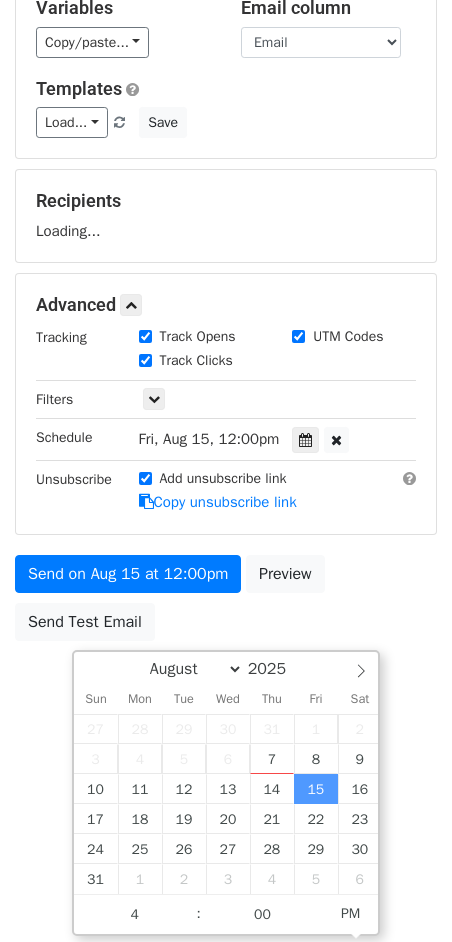 type on "2025-08-15 16:00" 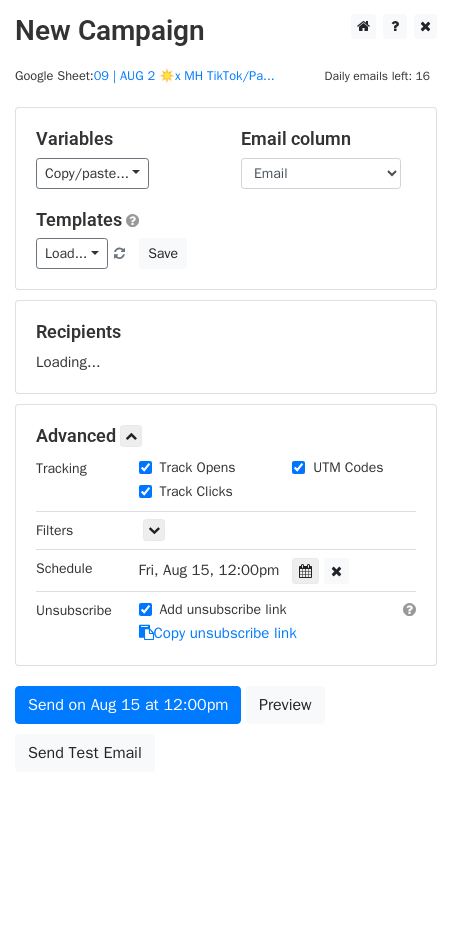 scroll, scrollTop: 0, scrollLeft: 0, axis: both 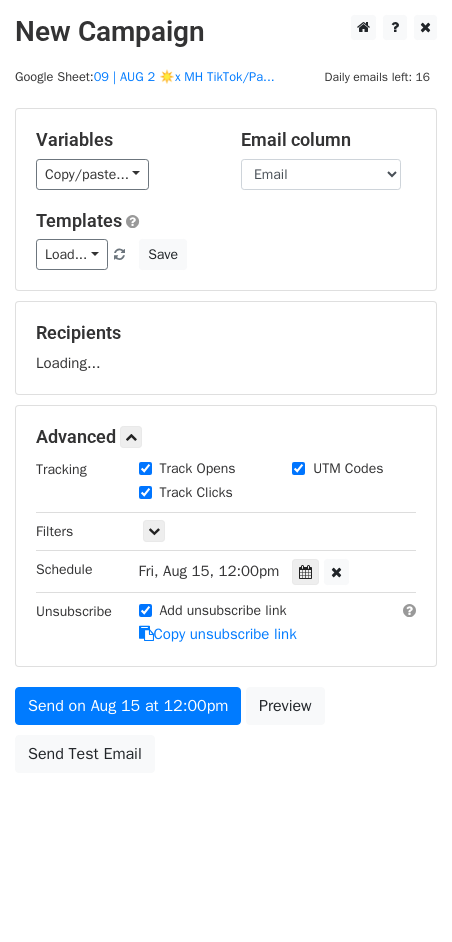 click on "New Campaign
Daily emails left: 16
Google Sheet:
09 | AUG 2 ☀️x MH TikTok/Pa...
Variables
Copy/paste...
{{Email}}
Email column
Email
Templates
Load...
1
1
3
1
Marketing Guide for Counselors
Marketing Growth for Counselors
Counseling Practice Growth (without the burnout)
Counseling Practice Marketing Plan
Marketing for Clinical Practitioners
Clinical Practice Marketing Guide
Mental Health Practice Marketing
Mental Health Marketing Ideas
Mental Health Marketing Checklist
Marketing for Psychotherapists
Marketing for Therapy Practices
Marketing for Therapy Providers
Marketing for Therapy Providers
Growth Marketing for Wellness Providers
Marketing Checklist for Wellness Providers
Marketing Guide for Therapists
Save
Recipients Loading...
Advanced
Tracking
Track Opens
UTM Codes" at bounding box center (226, 439) 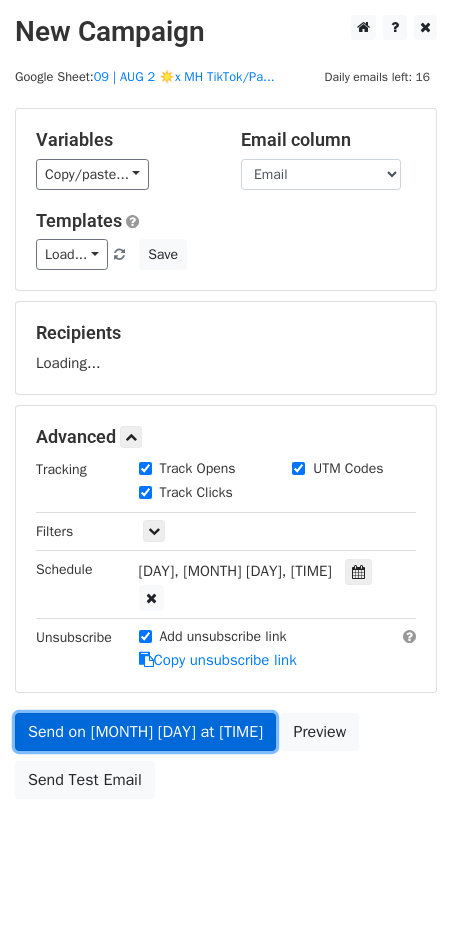 drag, startPoint x: 92, startPoint y: 714, endPoint x: 105, endPoint y: 710, distance: 13.601471 